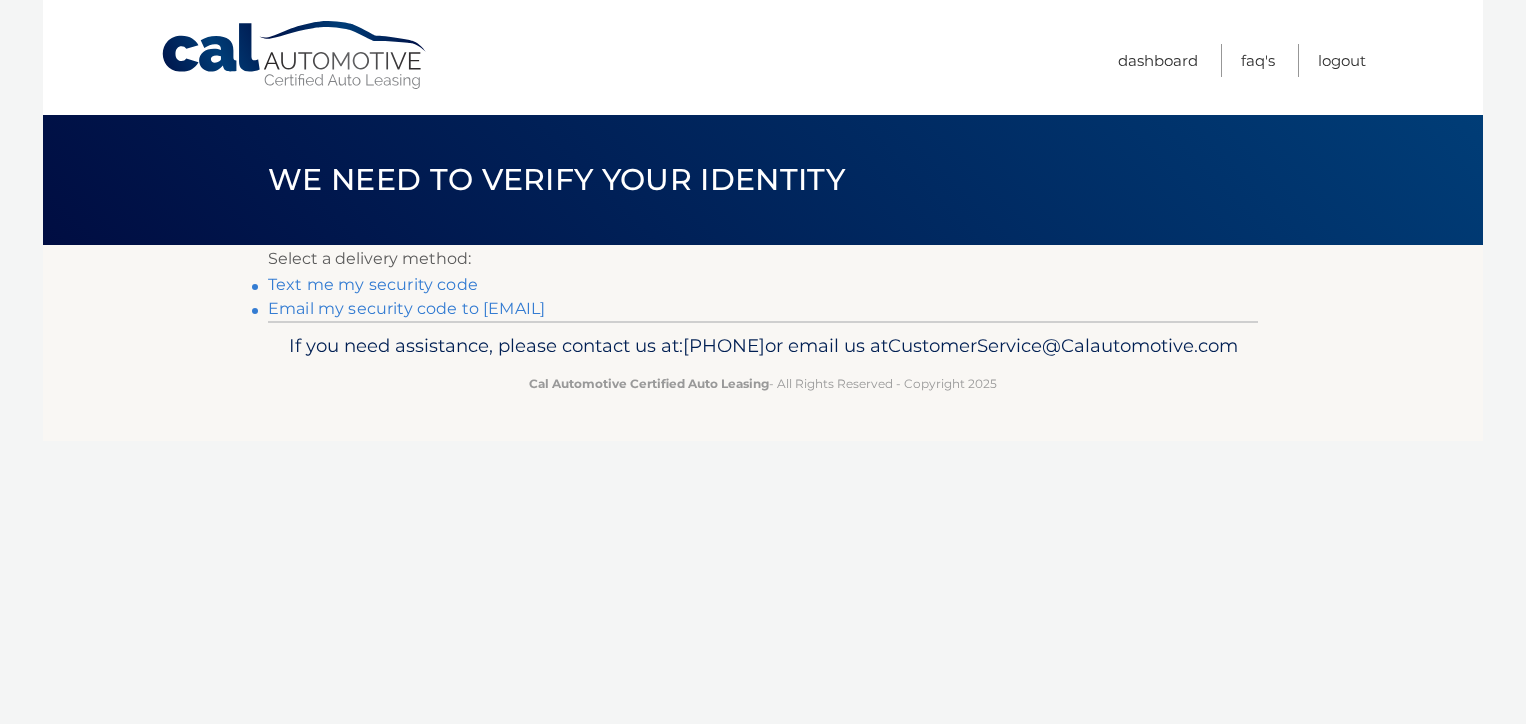 scroll, scrollTop: 0, scrollLeft: 0, axis: both 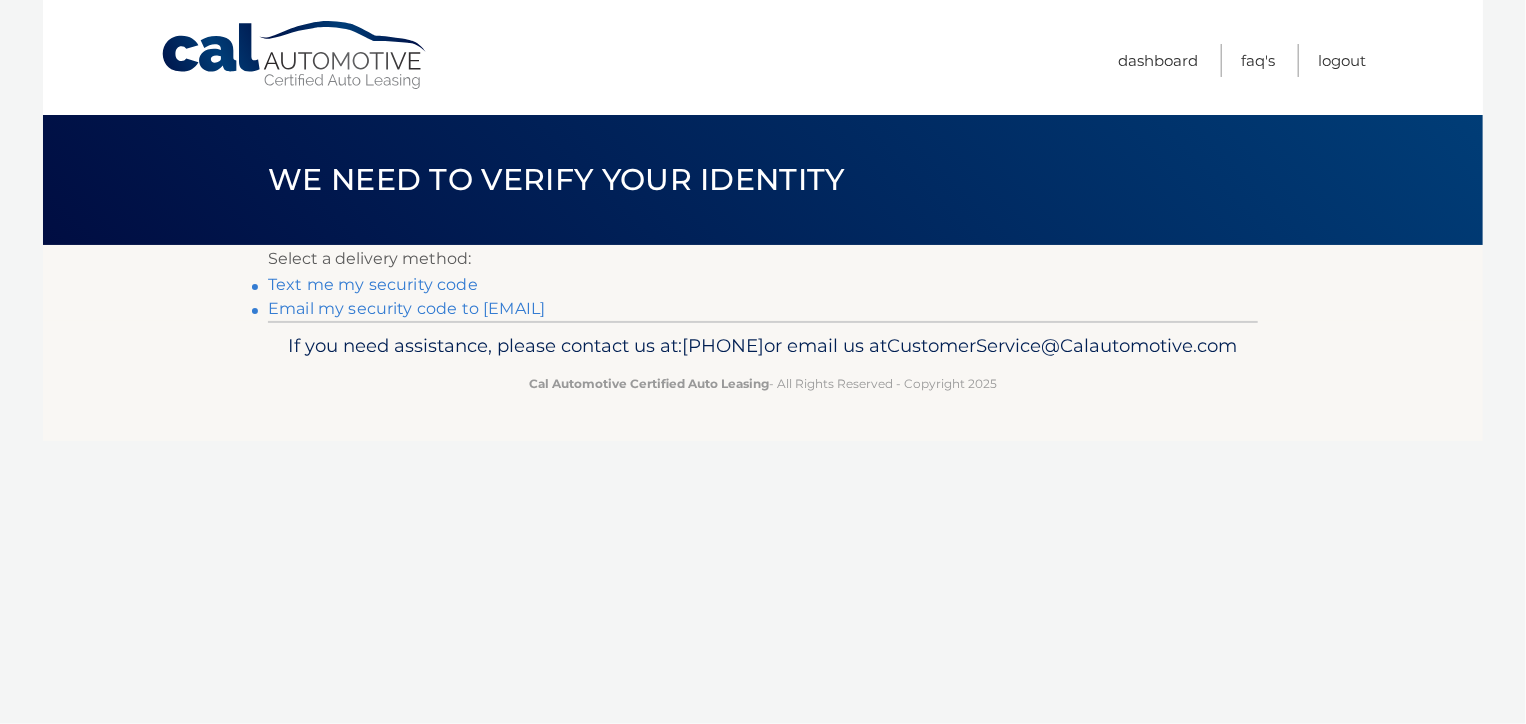 click on "Text me my security code" at bounding box center [373, 284] 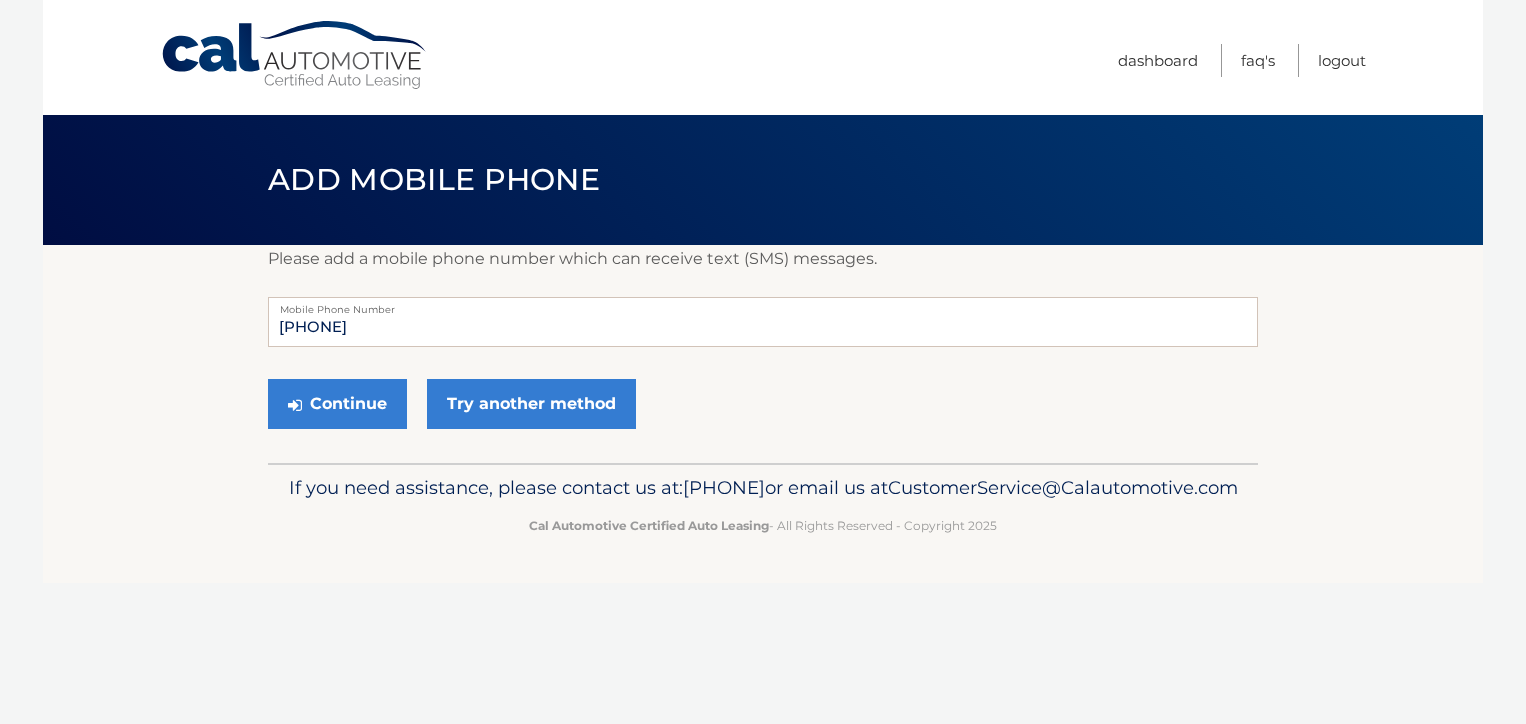 scroll, scrollTop: 0, scrollLeft: 0, axis: both 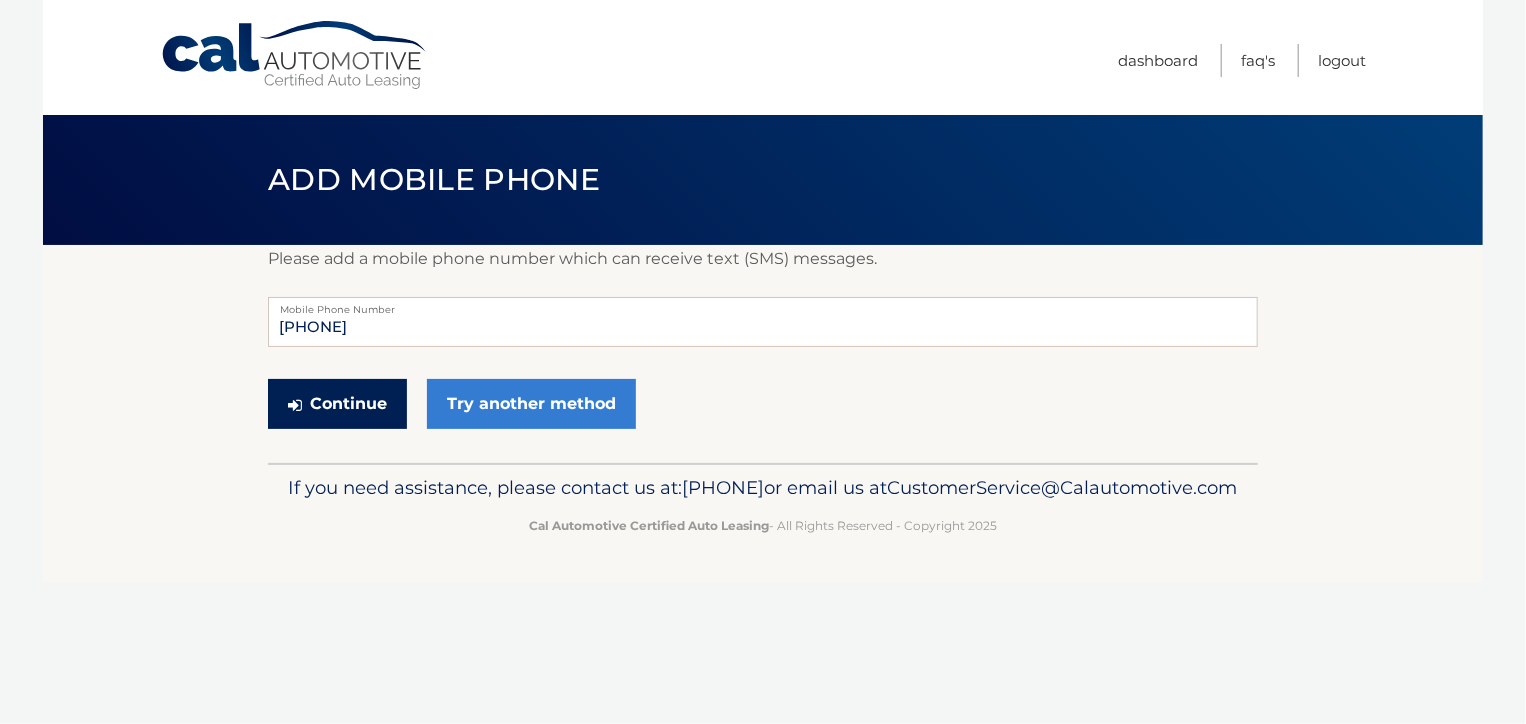 click on "Continue" at bounding box center [337, 404] 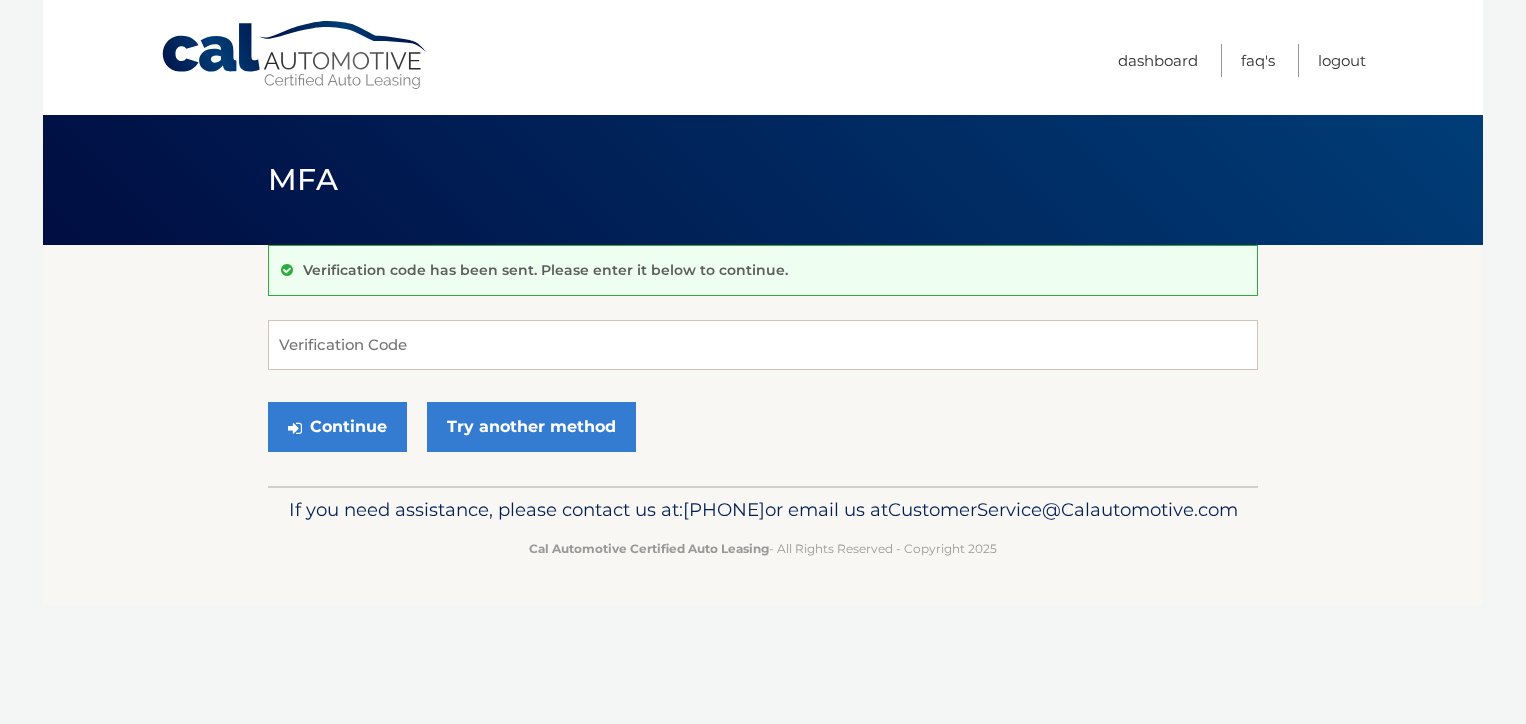 scroll, scrollTop: 0, scrollLeft: 0, axis: both 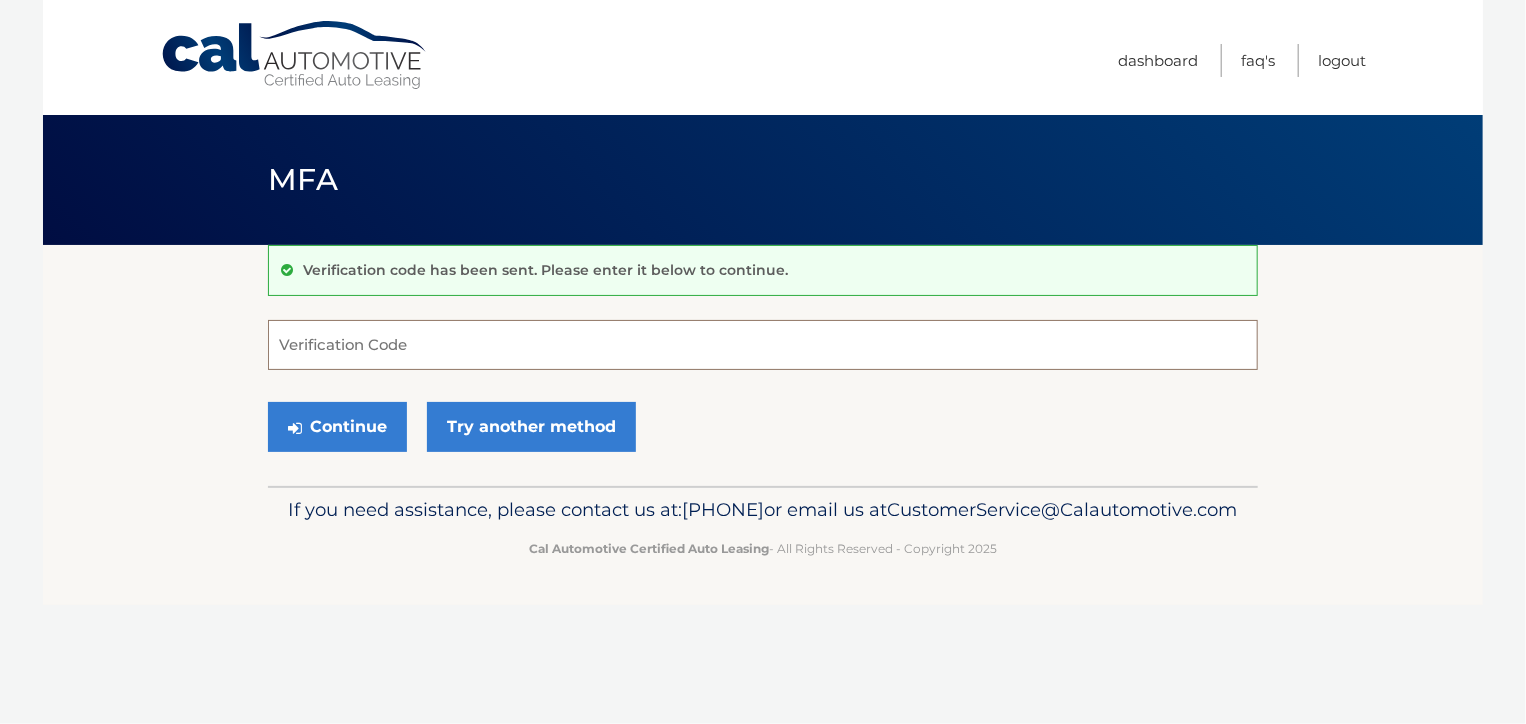 click on "Verification Code" at bounding box center (763, 345) 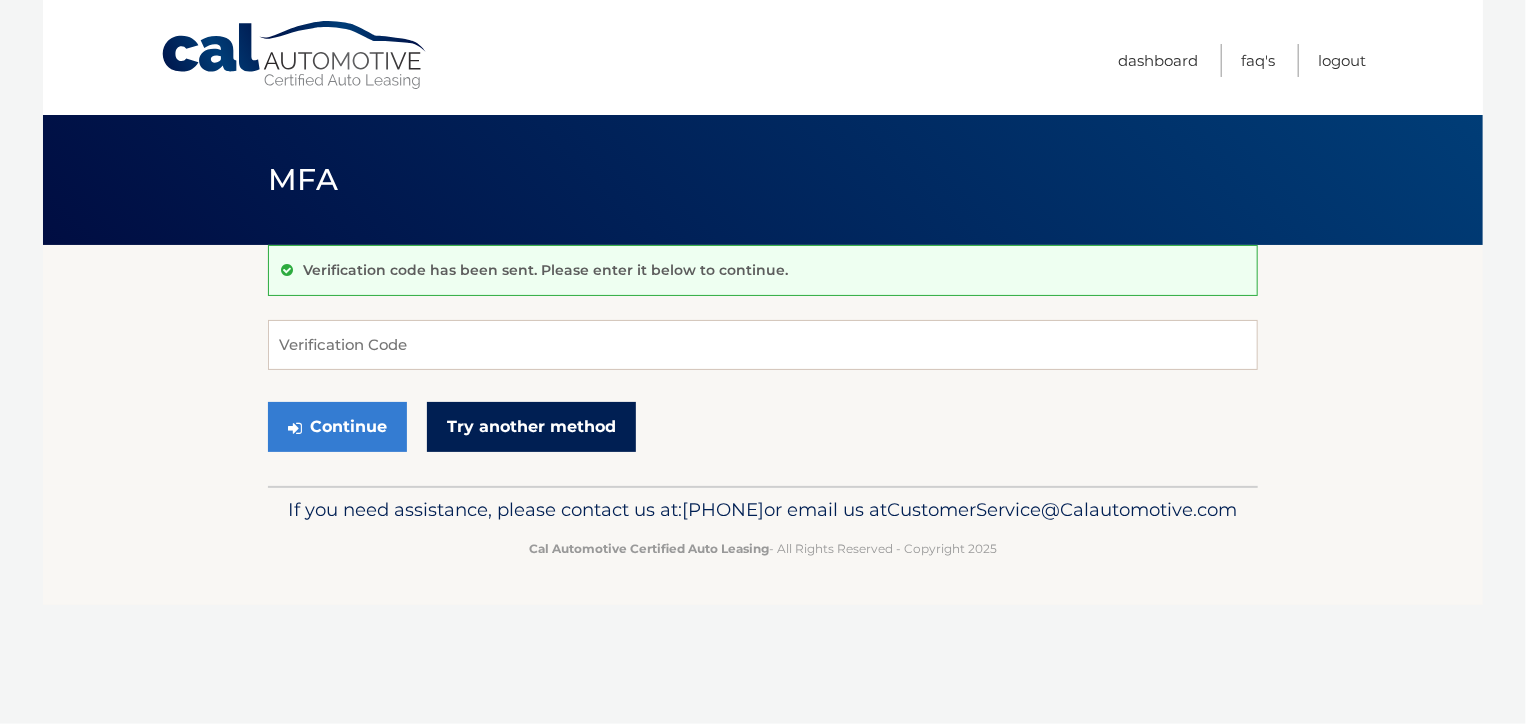 click on "Try another method" at bounding box center (531, 427) 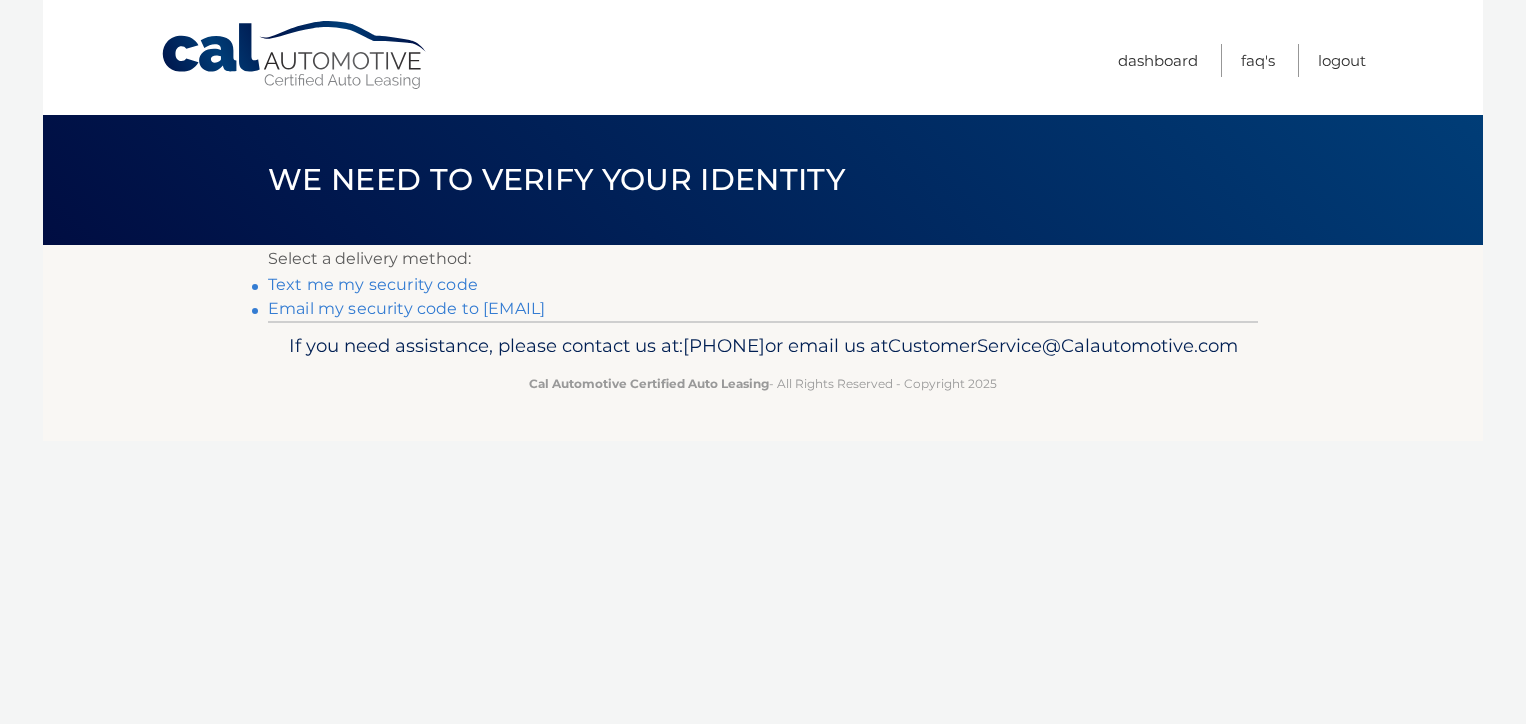 scroll, scrollTop: 0, scrollLeft: 0, axis: both 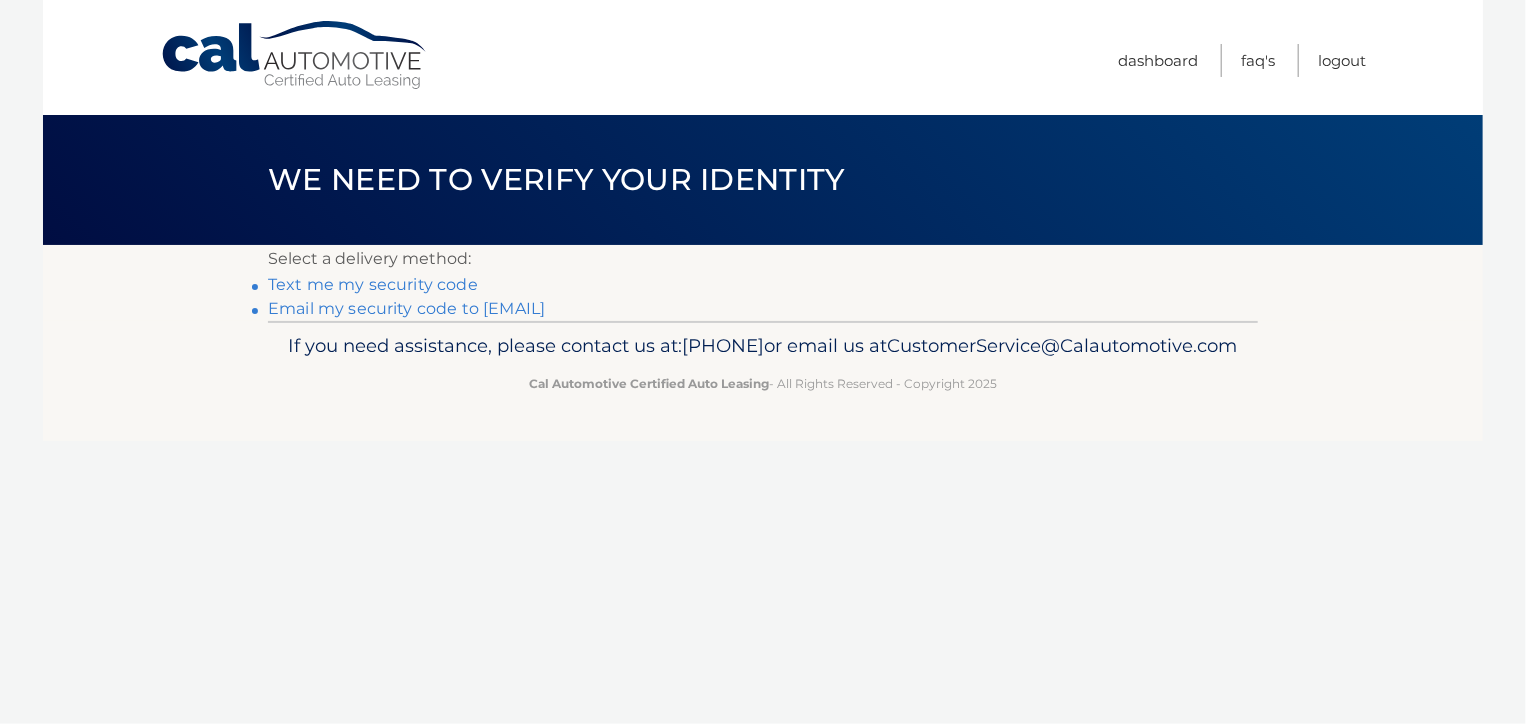 click on "Email my security code to [EMAIL]" at bounding box center (406, 308) 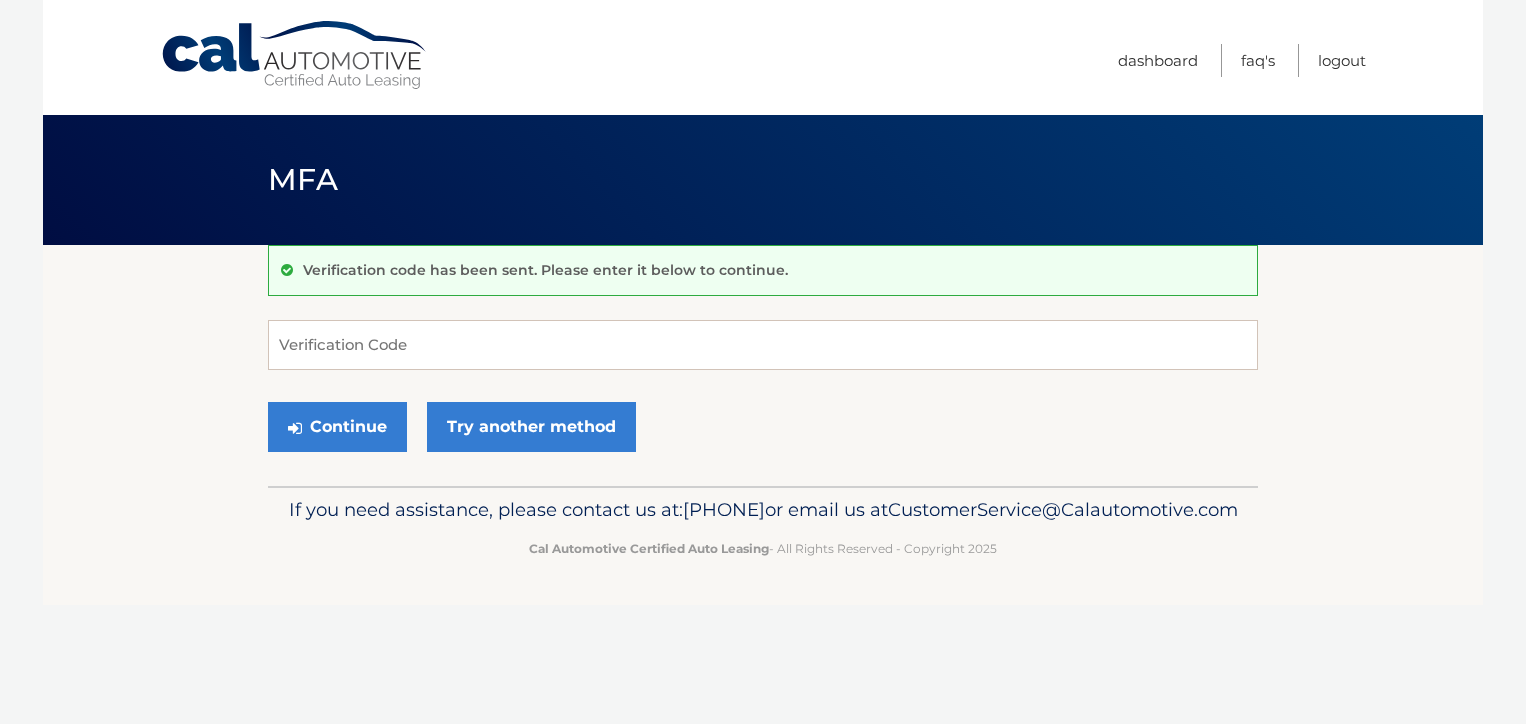 scroll, scrollTop: 0, scrollLeft: 0, axis: both 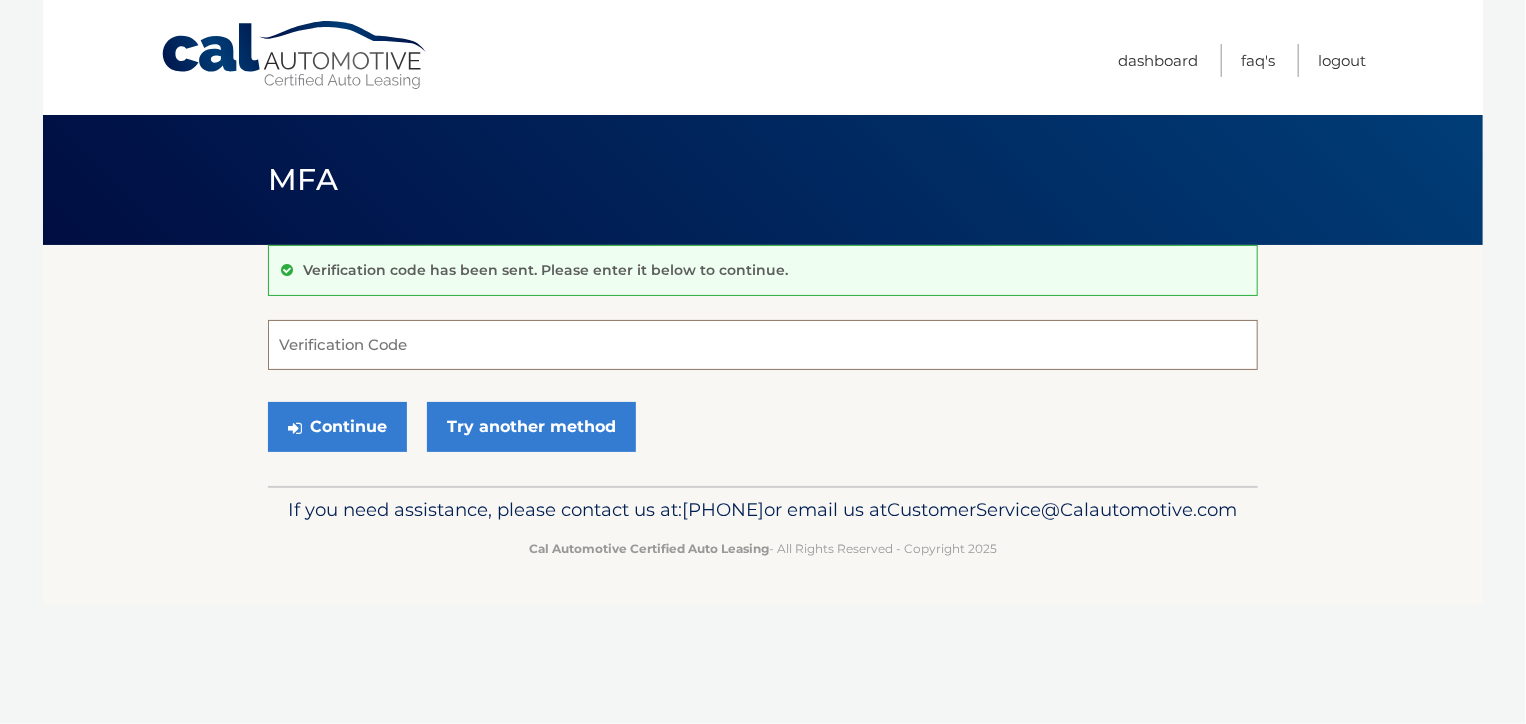 click on "Verification Code" at bounding box center [763, 345] 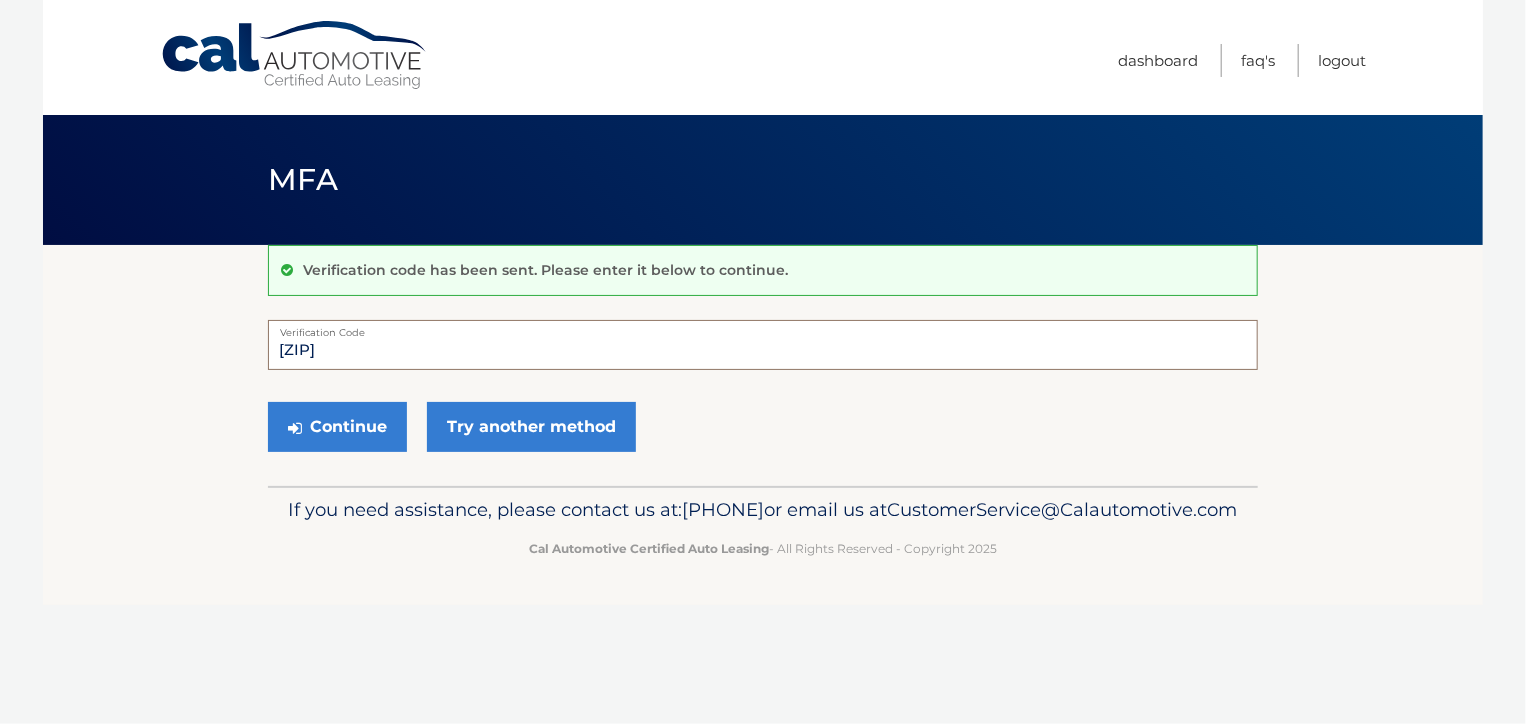 type on "383642" 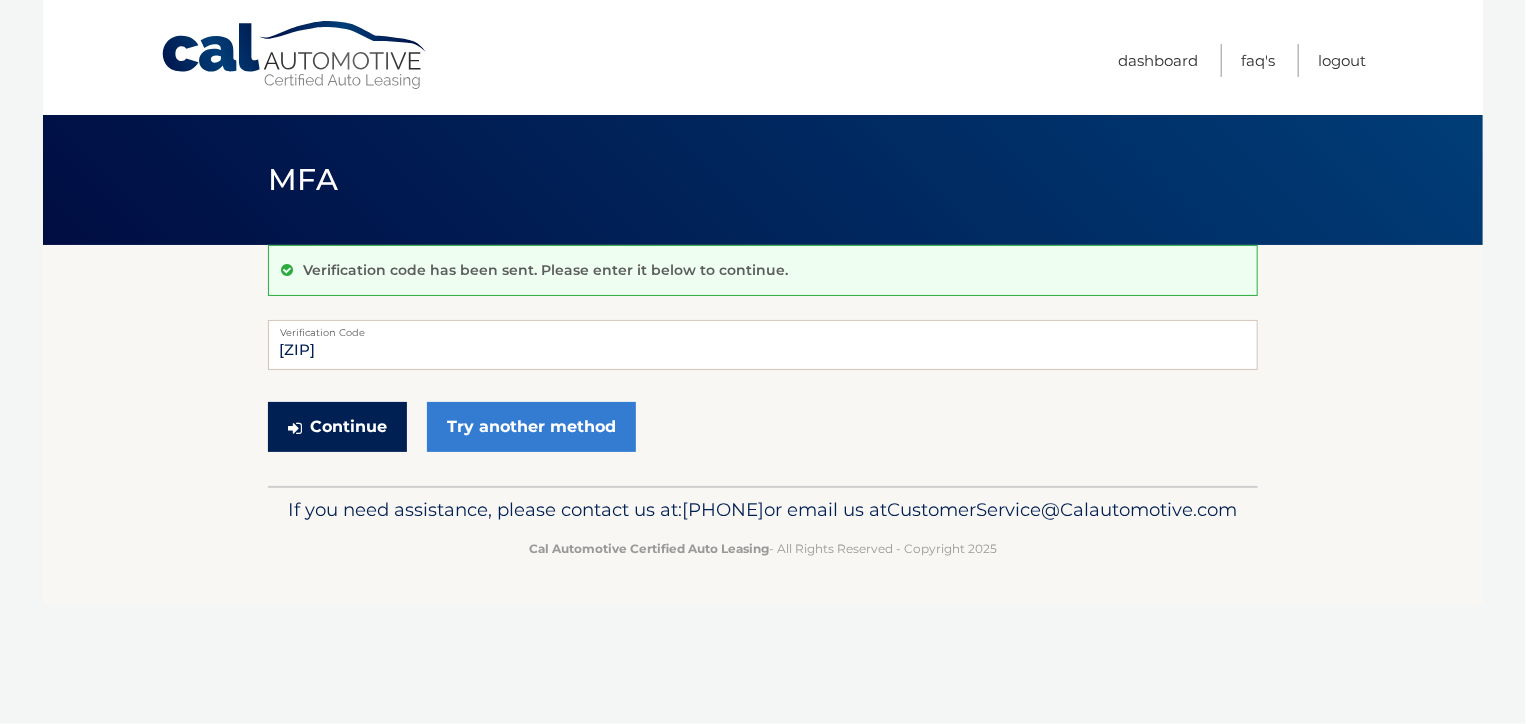click on "Continue" at bounding box center [337, 427] 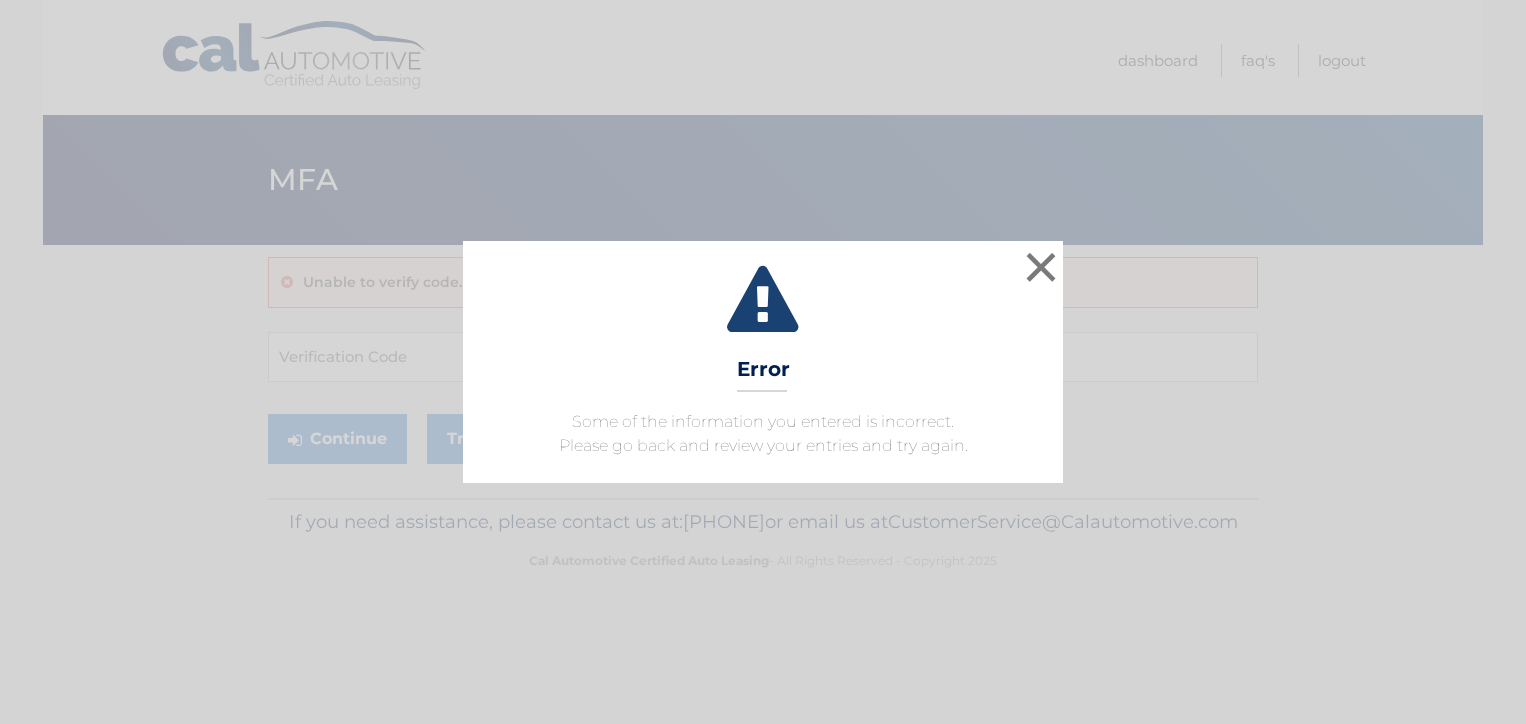 scroll, scrollTop: 0, scrollLeft: 0, axis: both 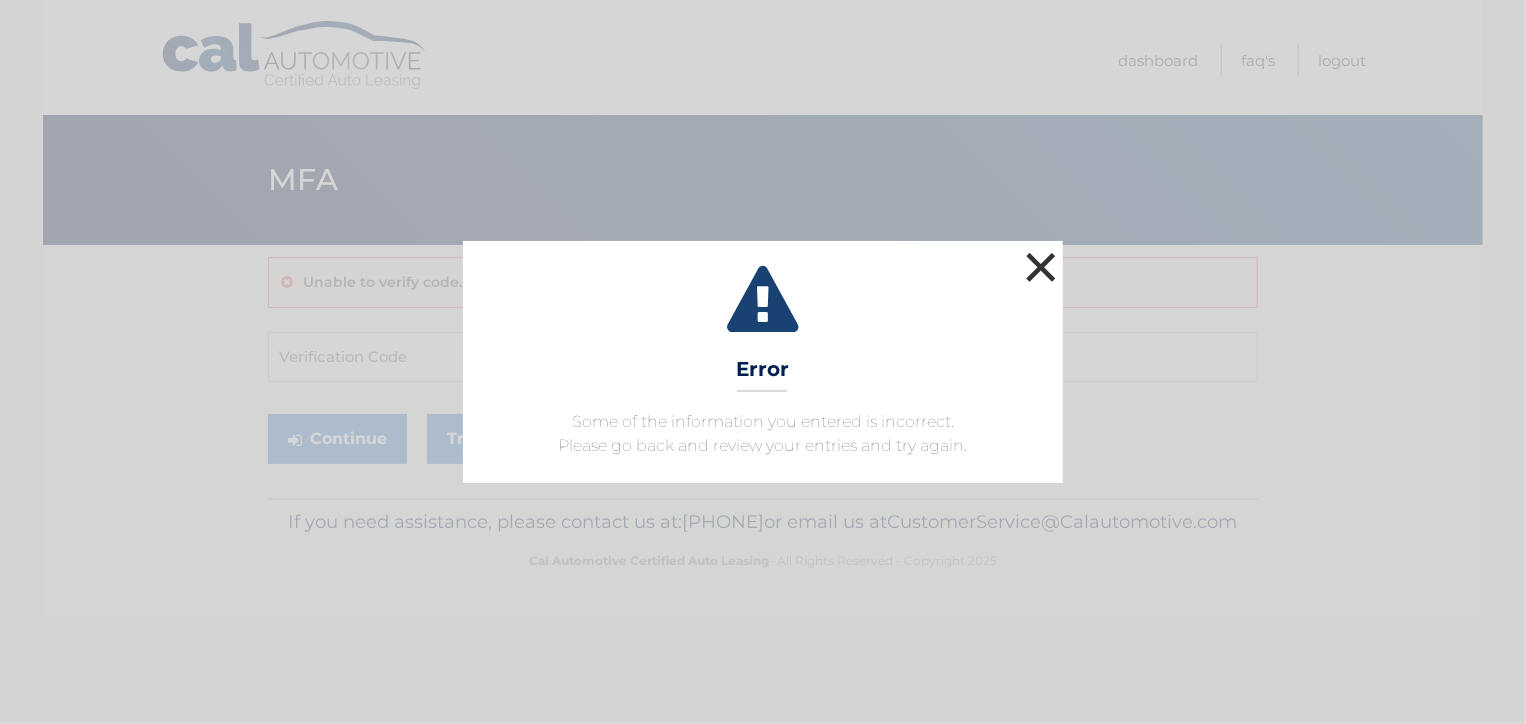 click on "×" at bounding box center (1041, 267) 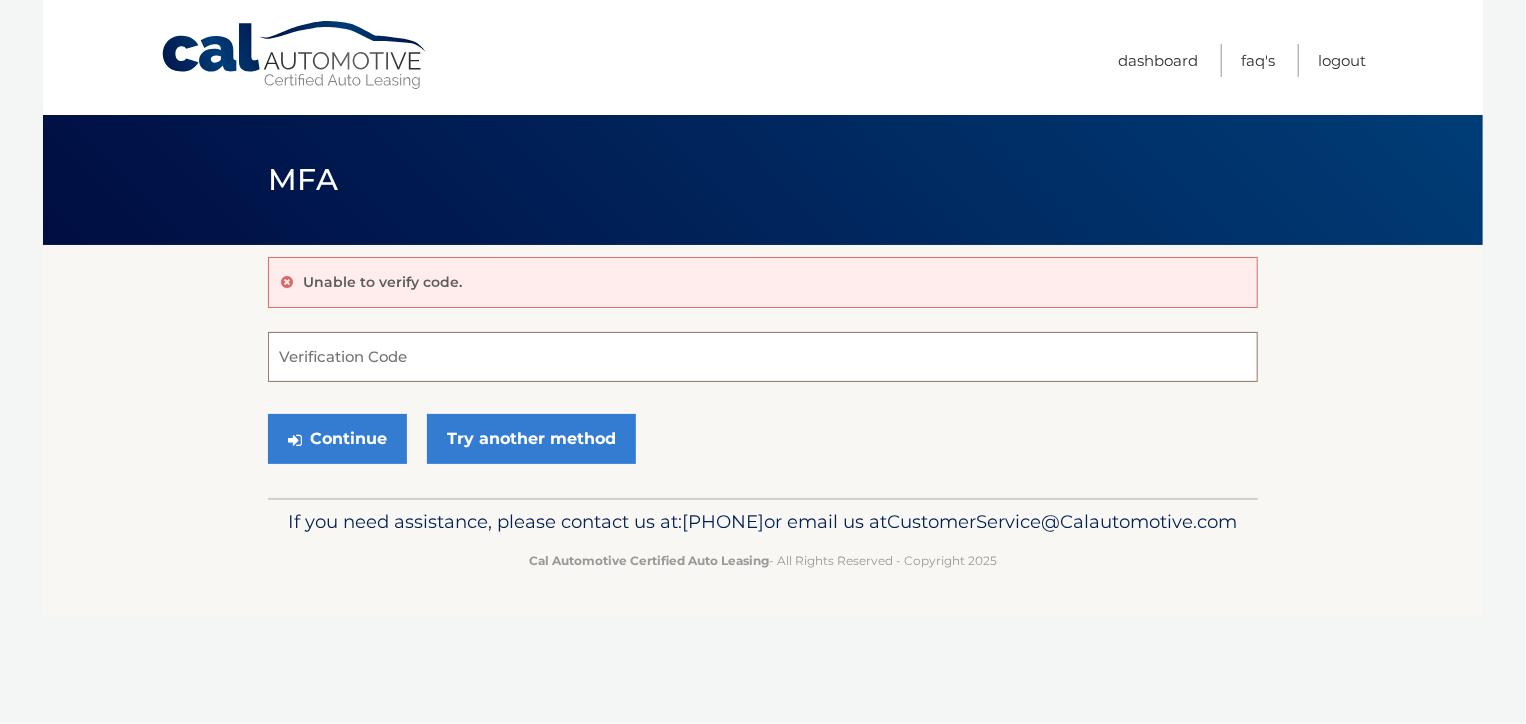 click on "Verification Code" at bounding box center [763, 357] 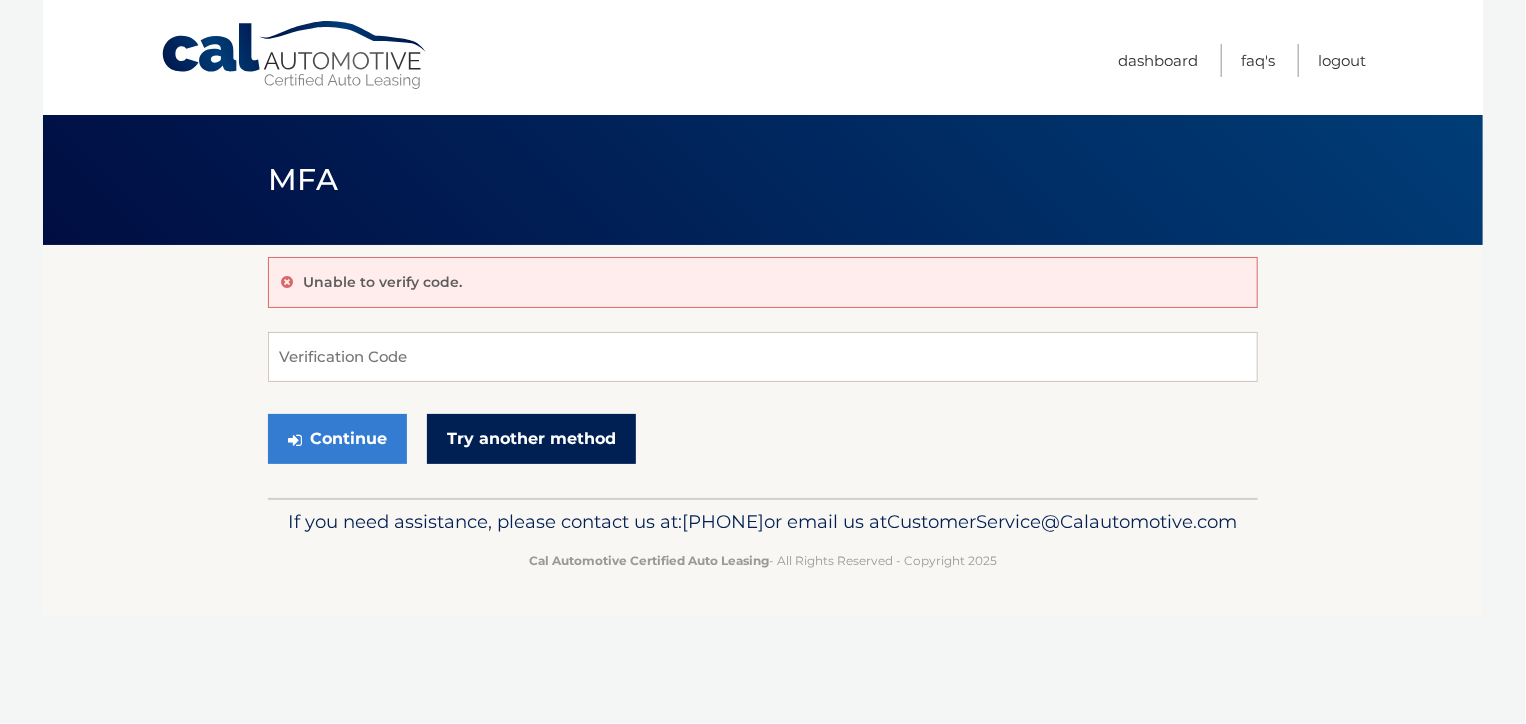click on "Try another method" at bounding box center (531, 439) 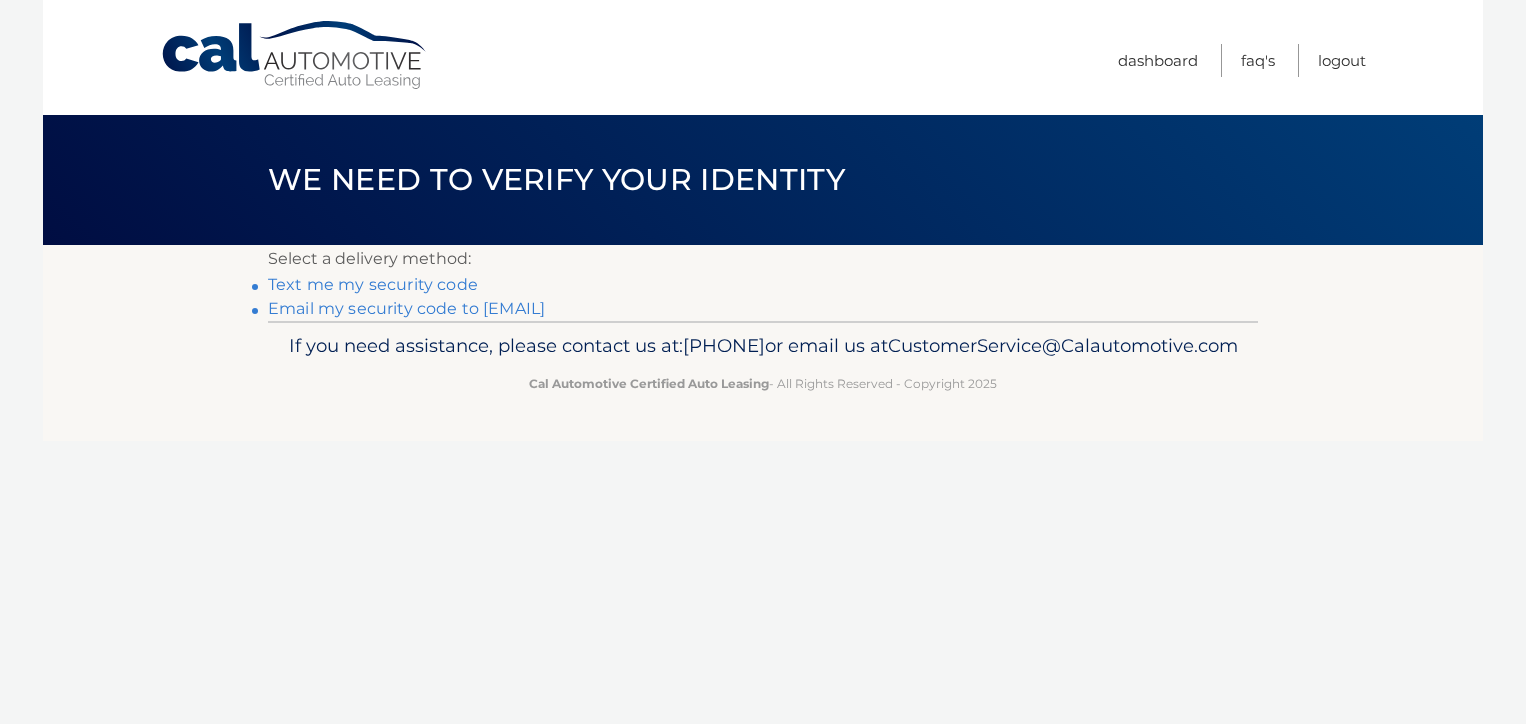 scroll, scrollTop: 0, scrollLeft: 0, axis: both 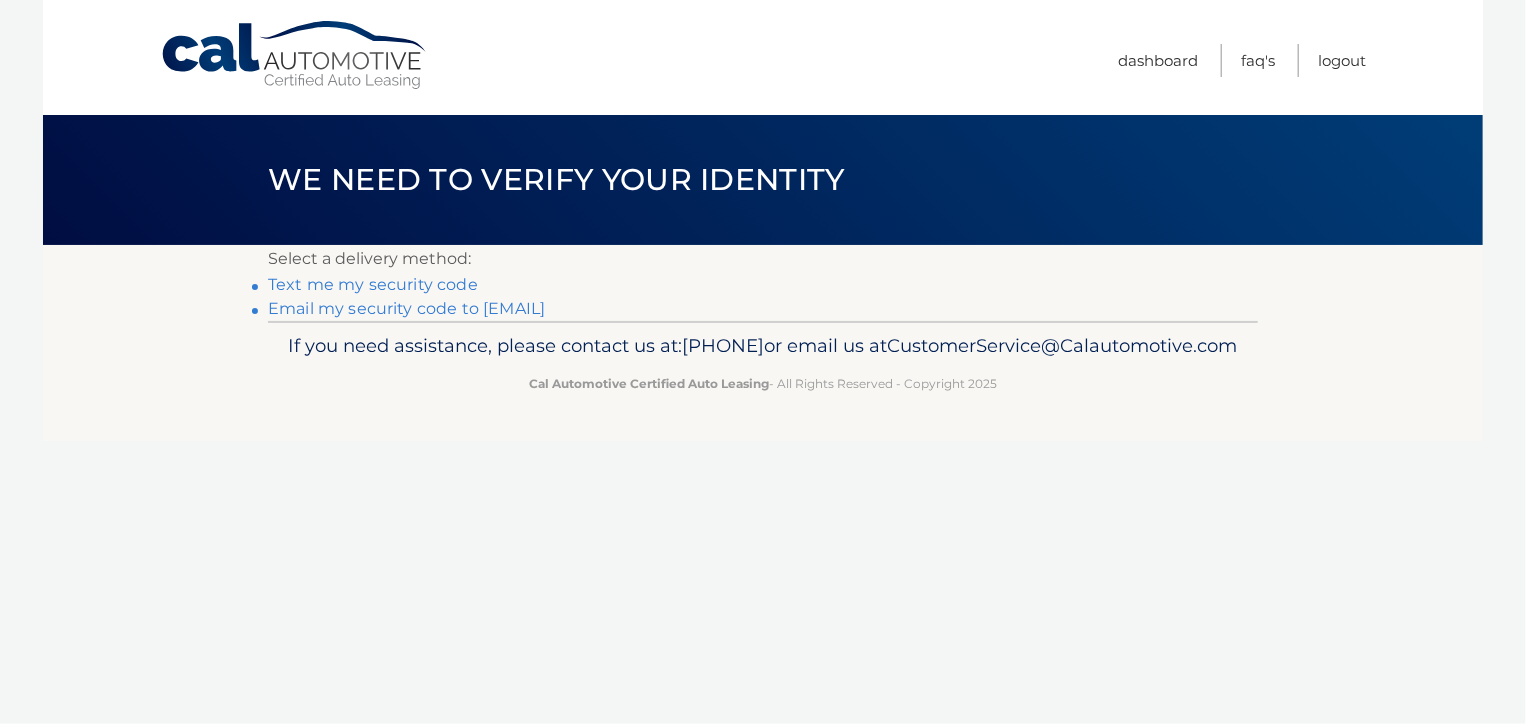 click on "Email my security code to [EMAIL]" at bounding box center [406, 308] 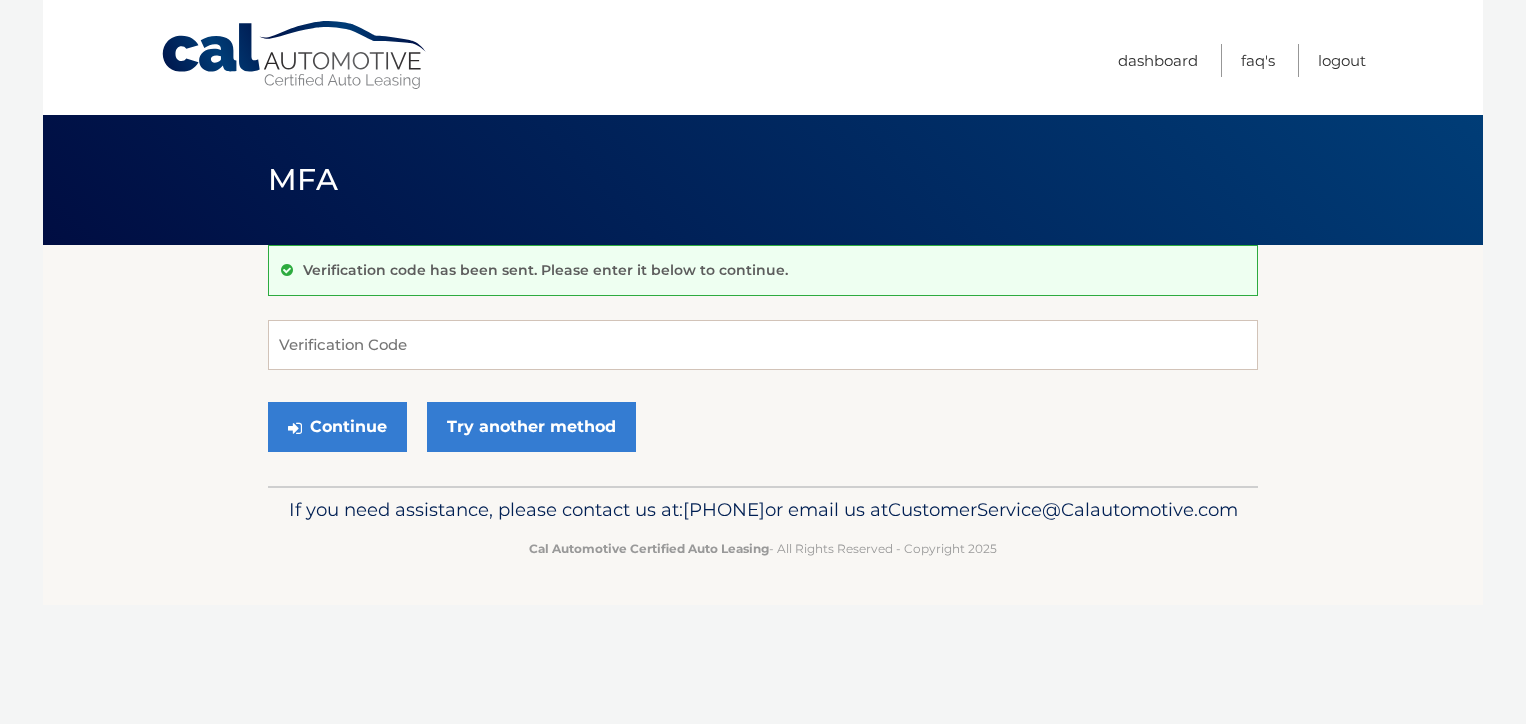 scroll, scrollTop: 0, scrollLeft: 0, axis: both 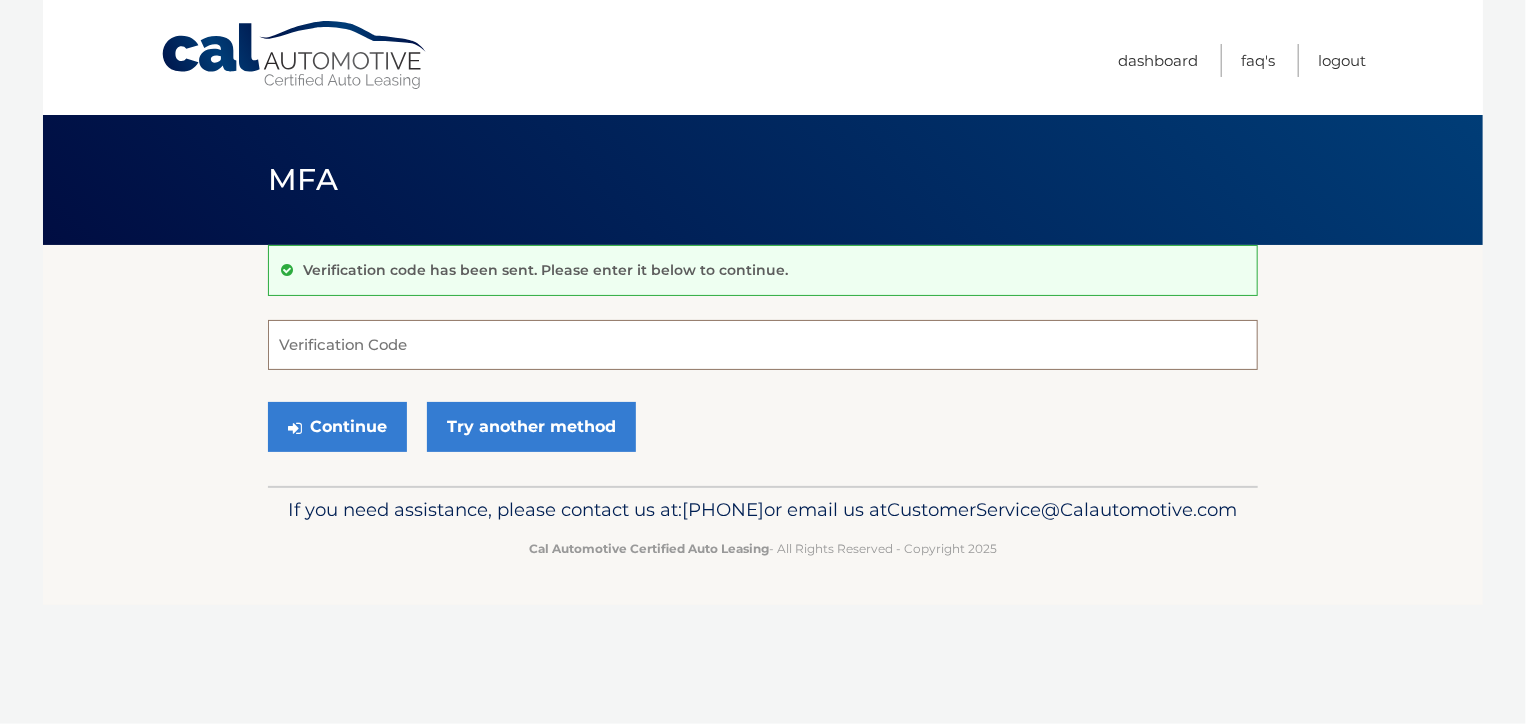 click on "Verification Code" at bounding box center (763, 345) 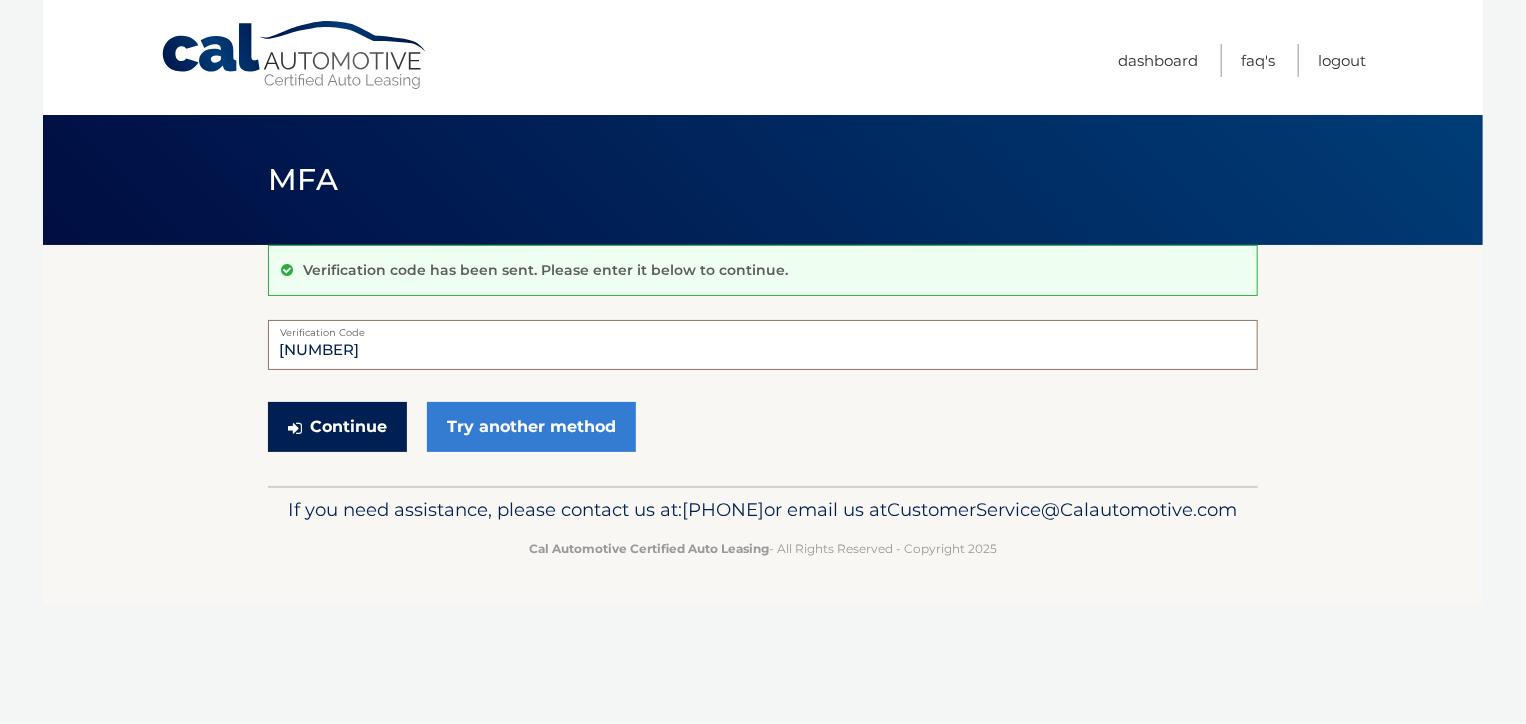 type on "[NUMBER]" 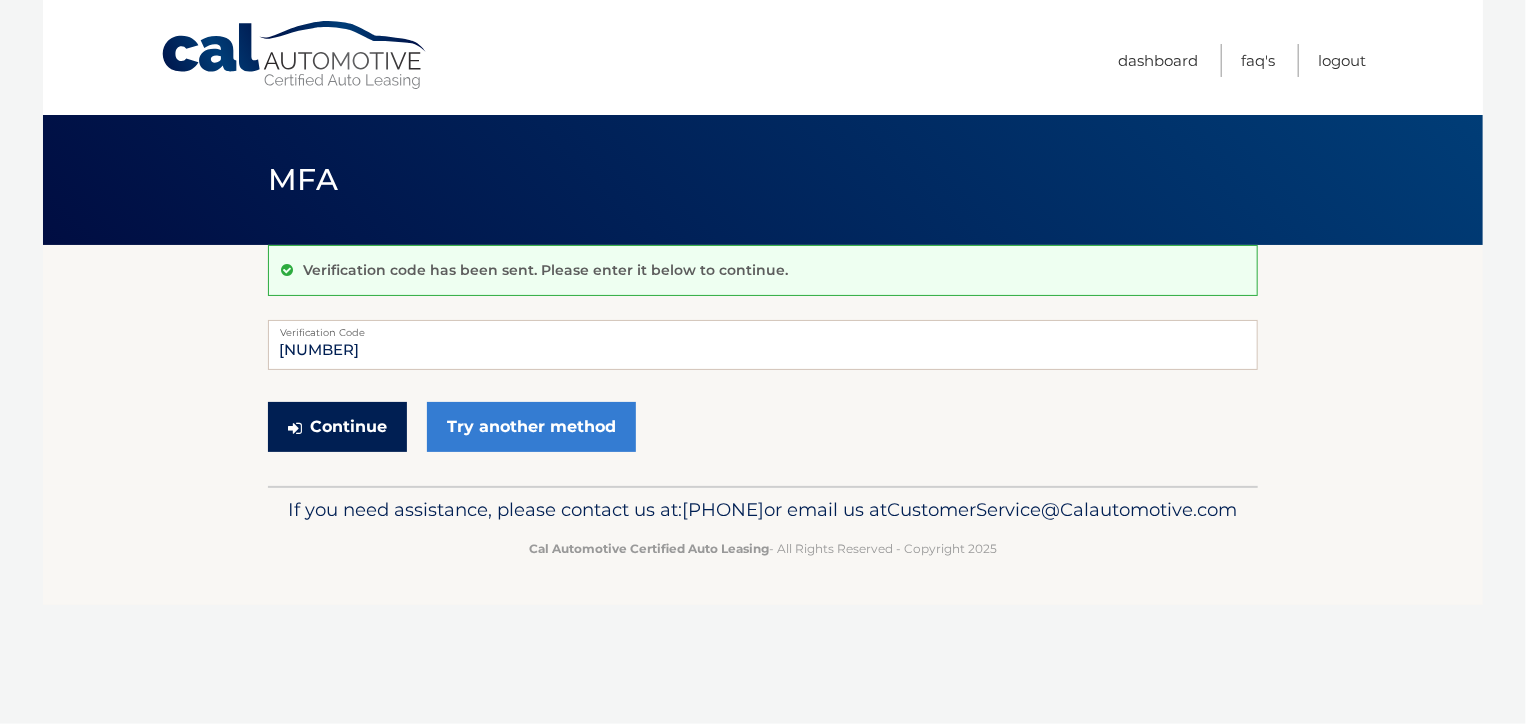 click on "Continue" at bounding box center [337, 427] 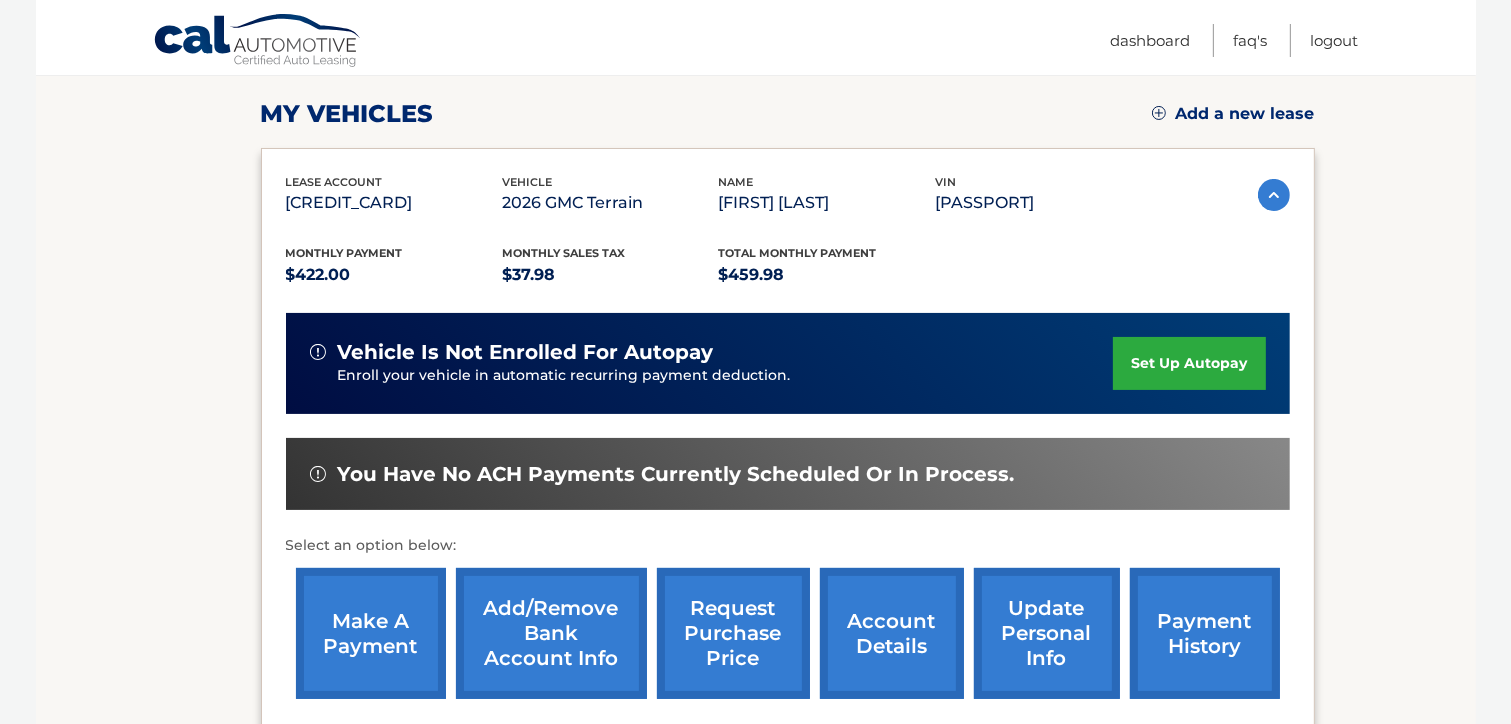 scroll, scrollTop: 300, scrollLeft: 0, axis: vertical 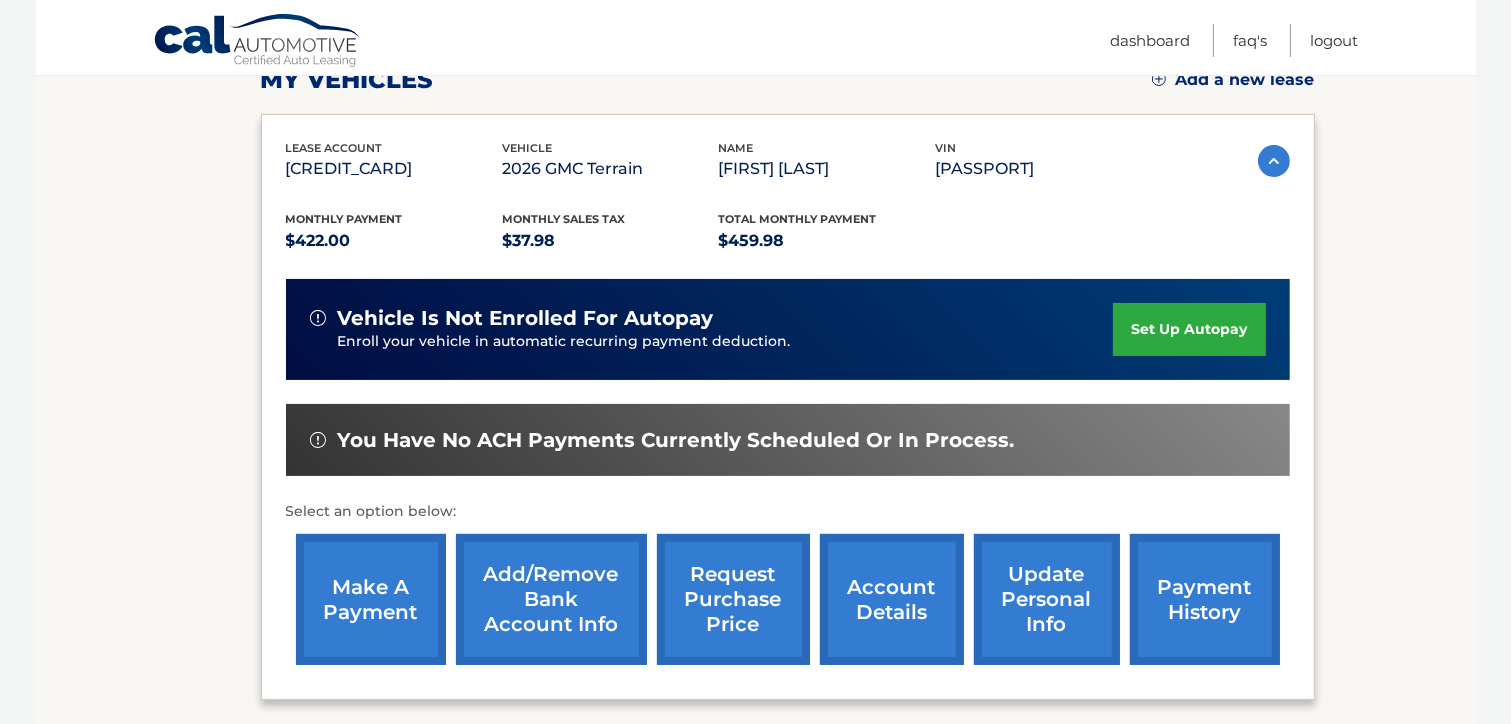 click on "payment history" at bounding box center (1205, 599) 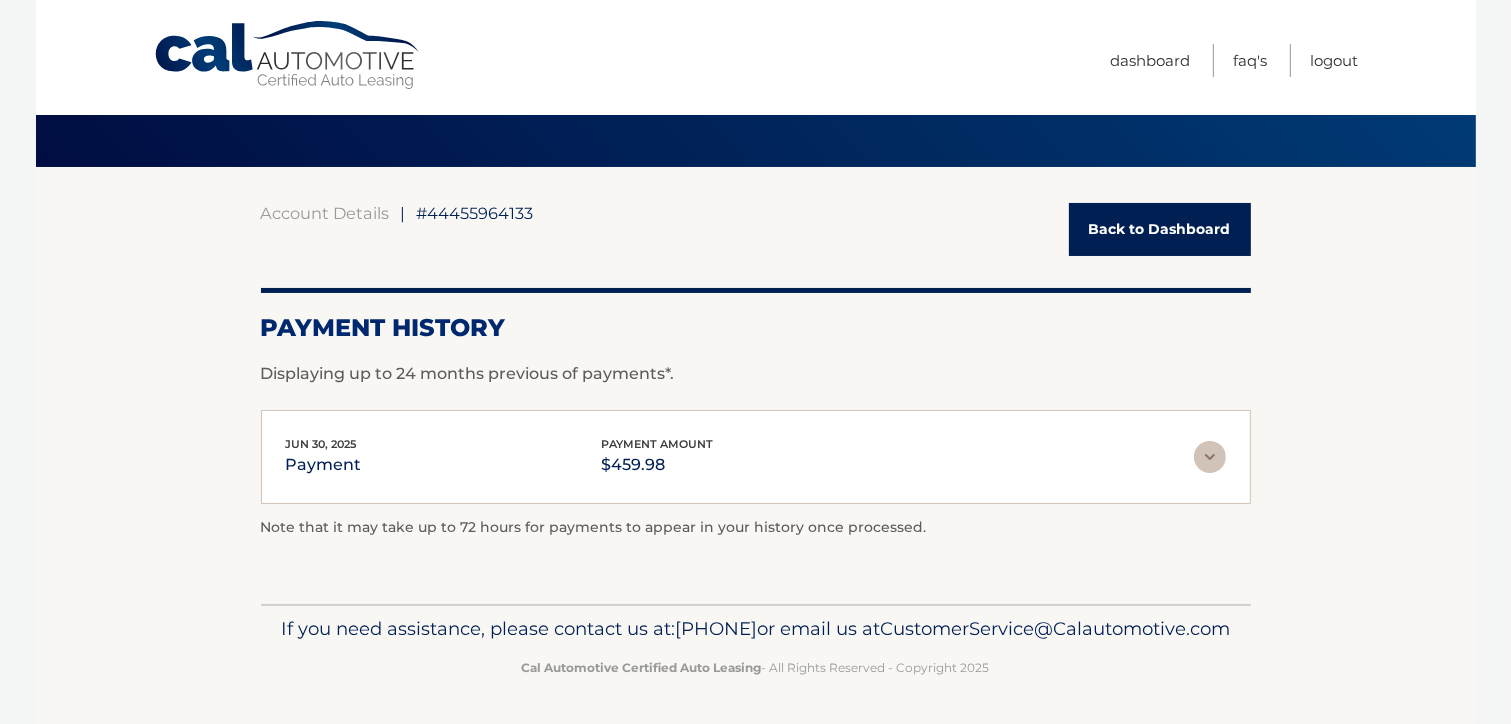 scroll, scrollTop: 108, scrollLeft: 0, axis: vertical 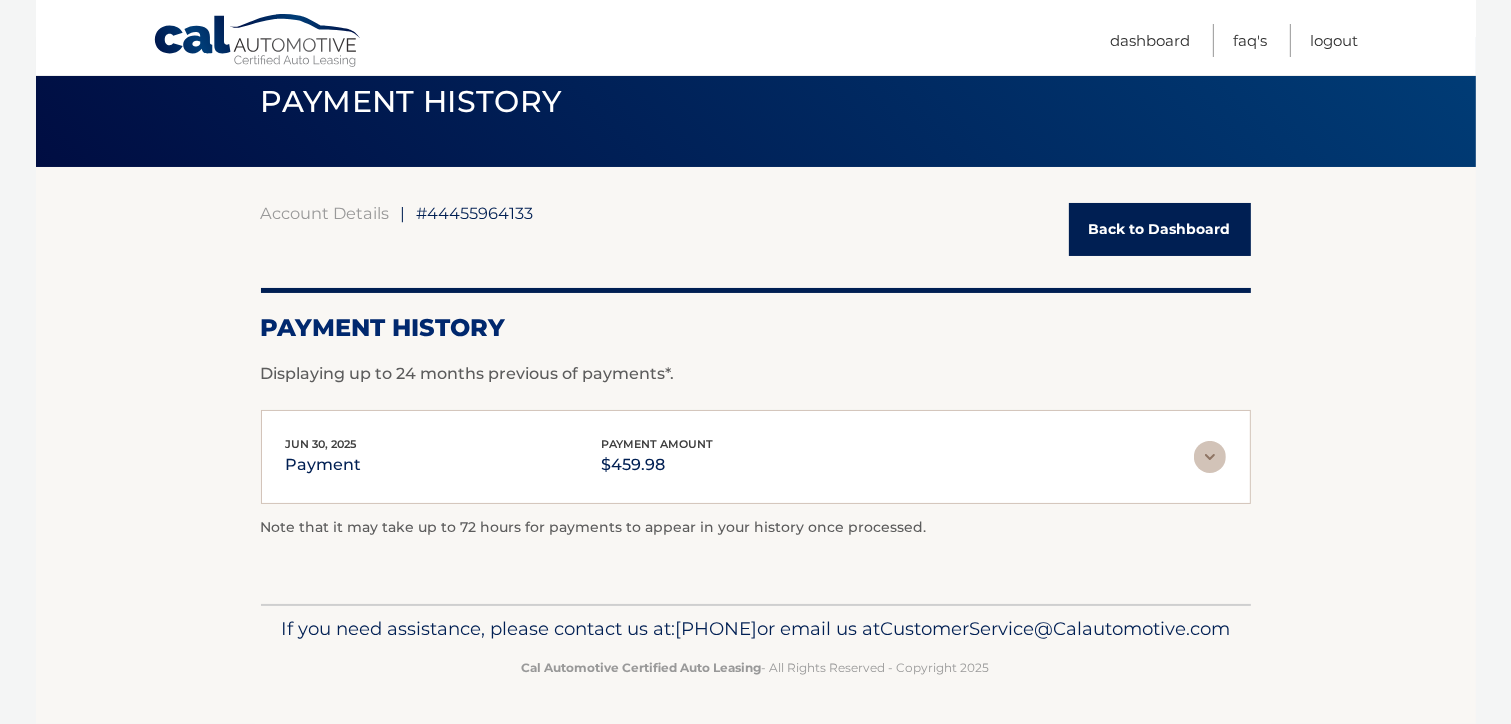 click on "Back to Dashboard" at bounding box center (1160, 229) 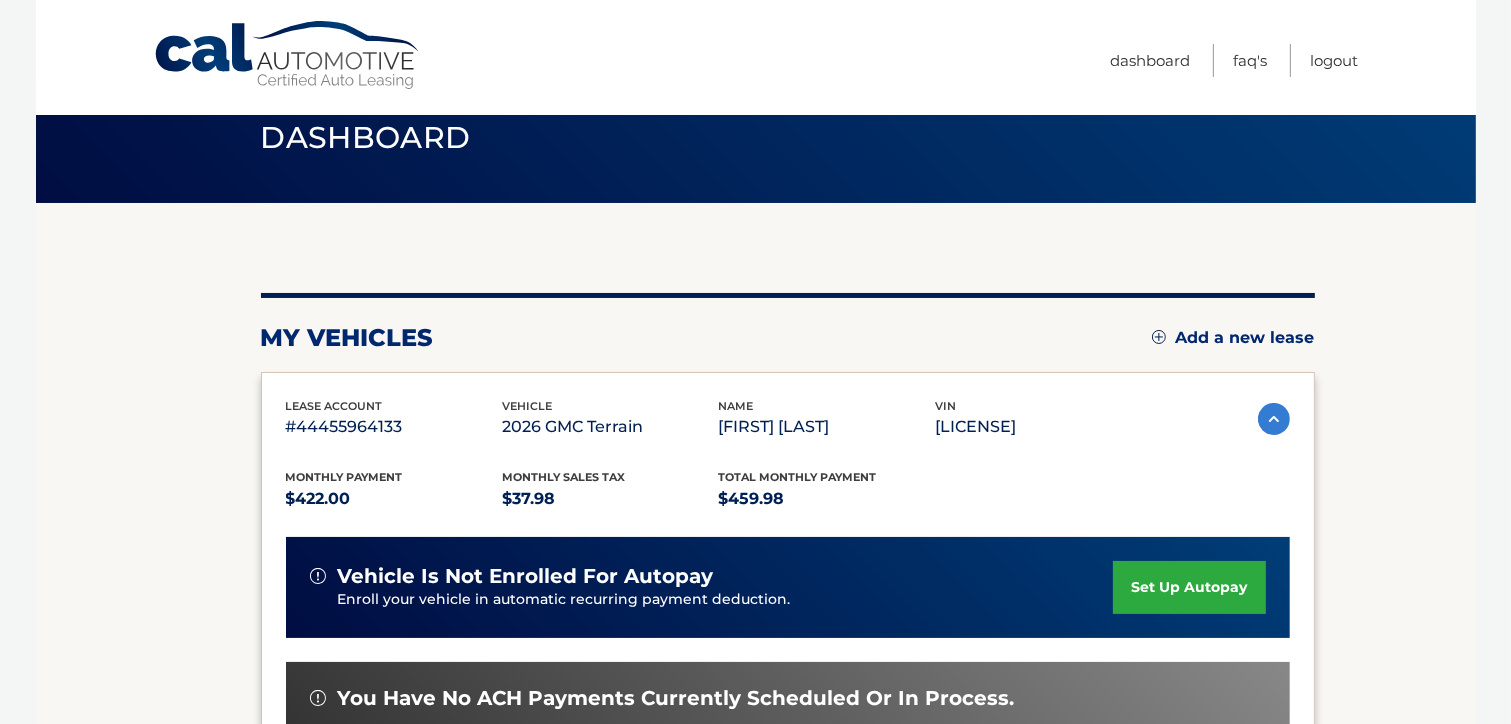 scroll, scrollTop: 0, scrollLeft: 0, axis: both 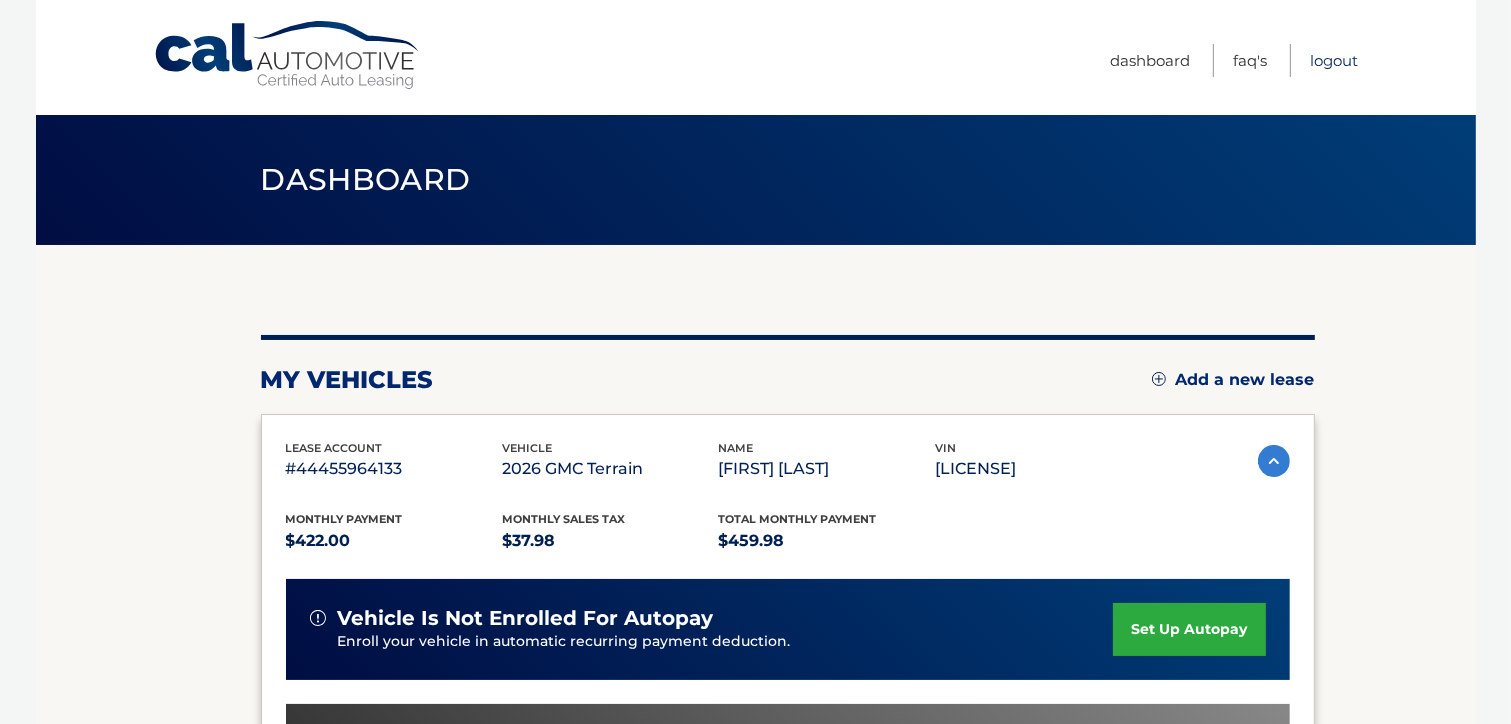 click on "Logout" at bounding box center (1335, 60) 